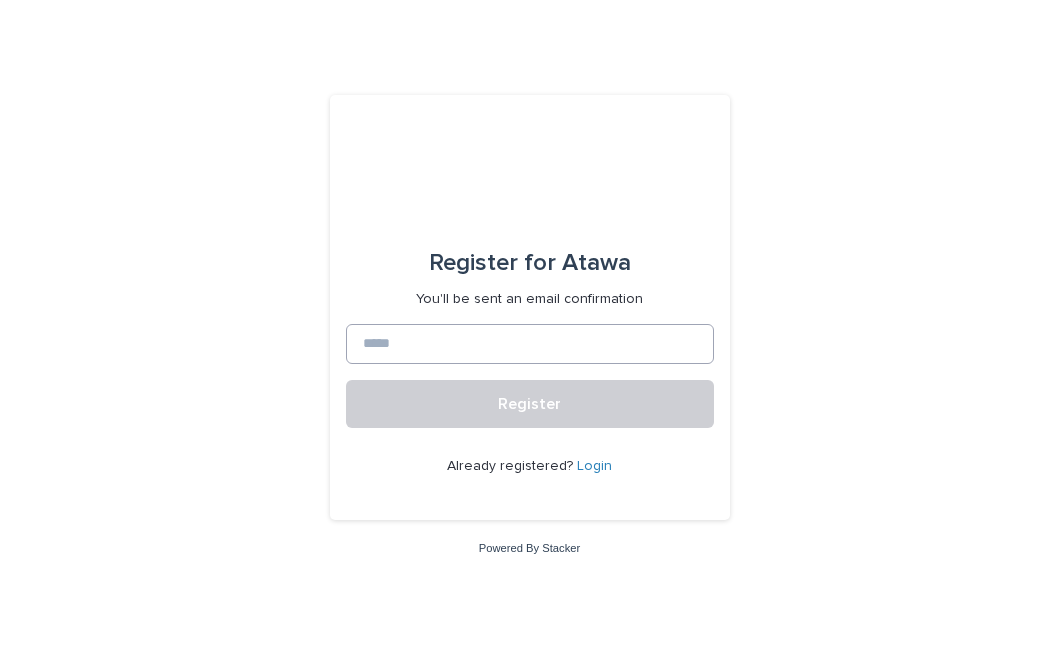 scroll, scrollTop: 0, scrollLeft: 0, axis: both 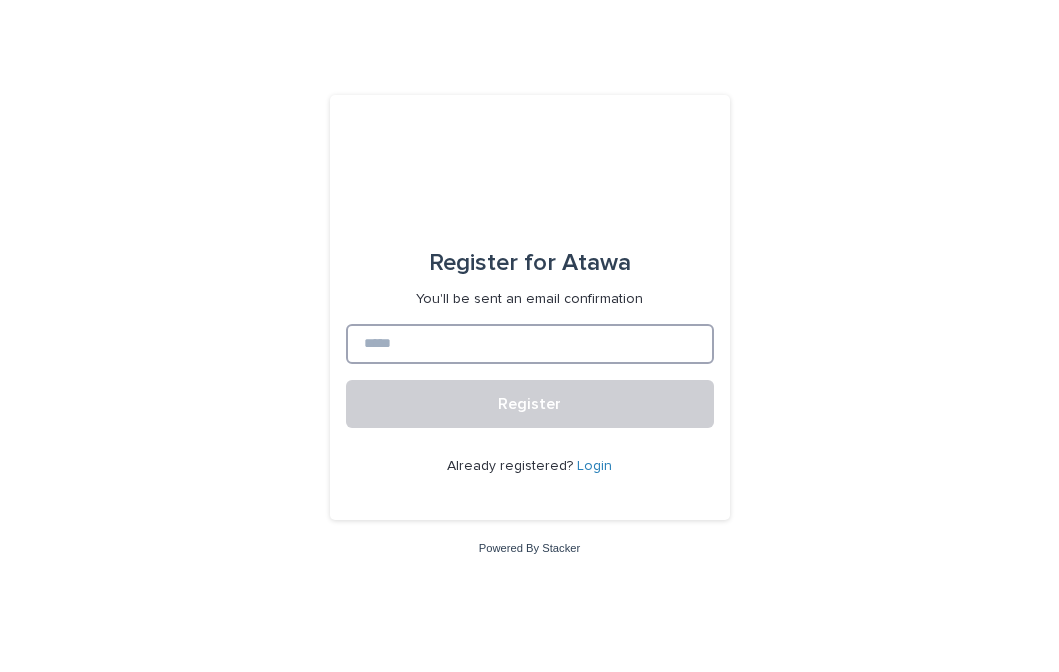 click at bounding box center (530, 344) 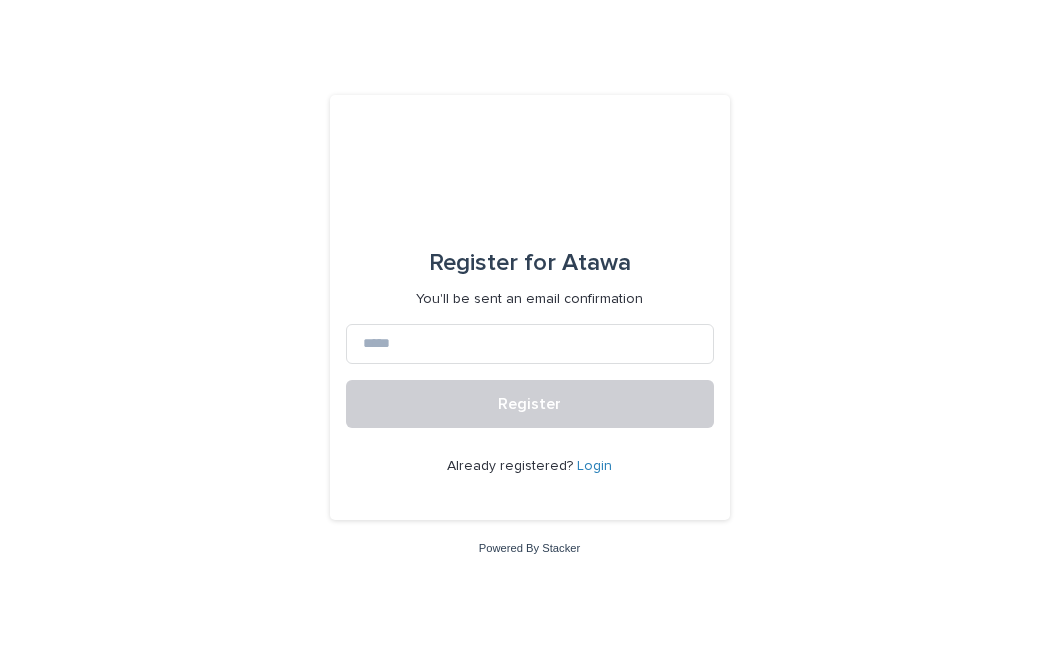 click on "Register for" at bounding box center [492, 263] 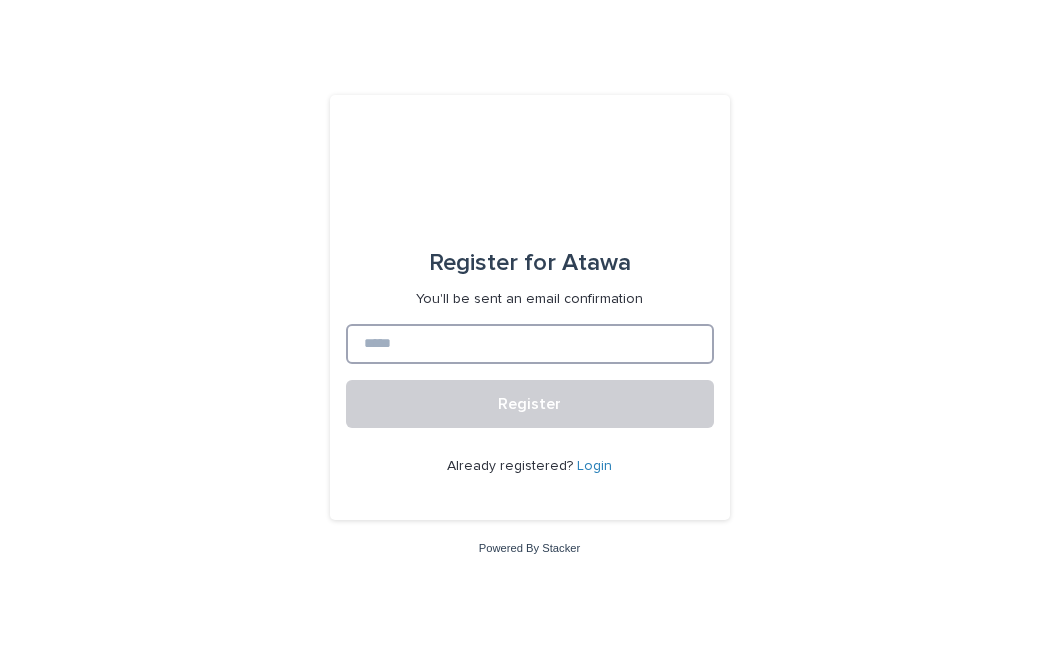 click at bounding box center [530, 344] 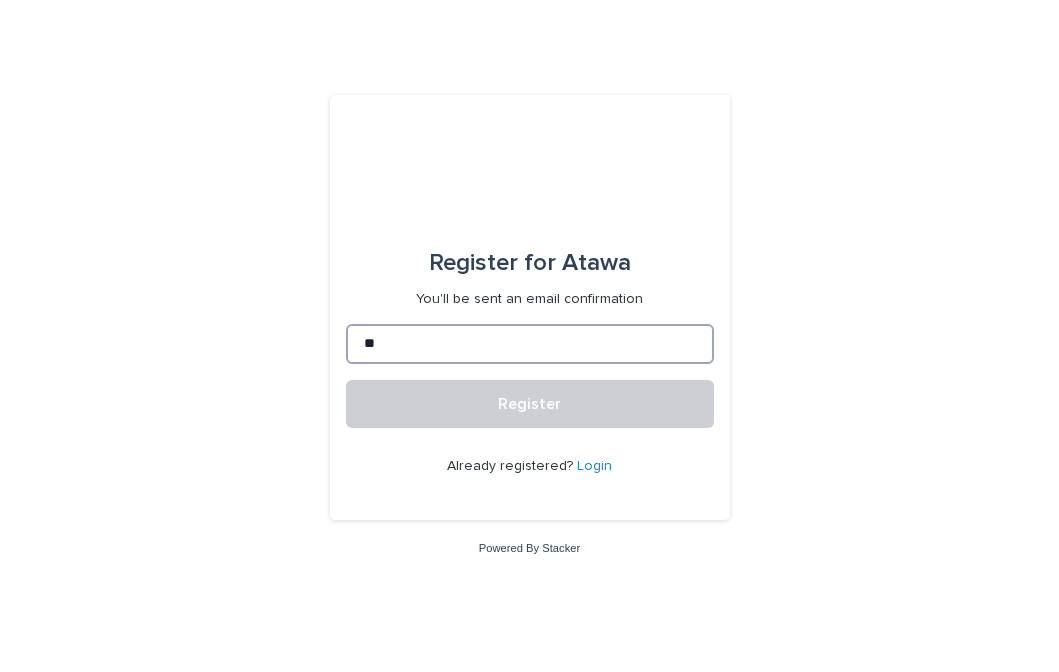 type on "*" 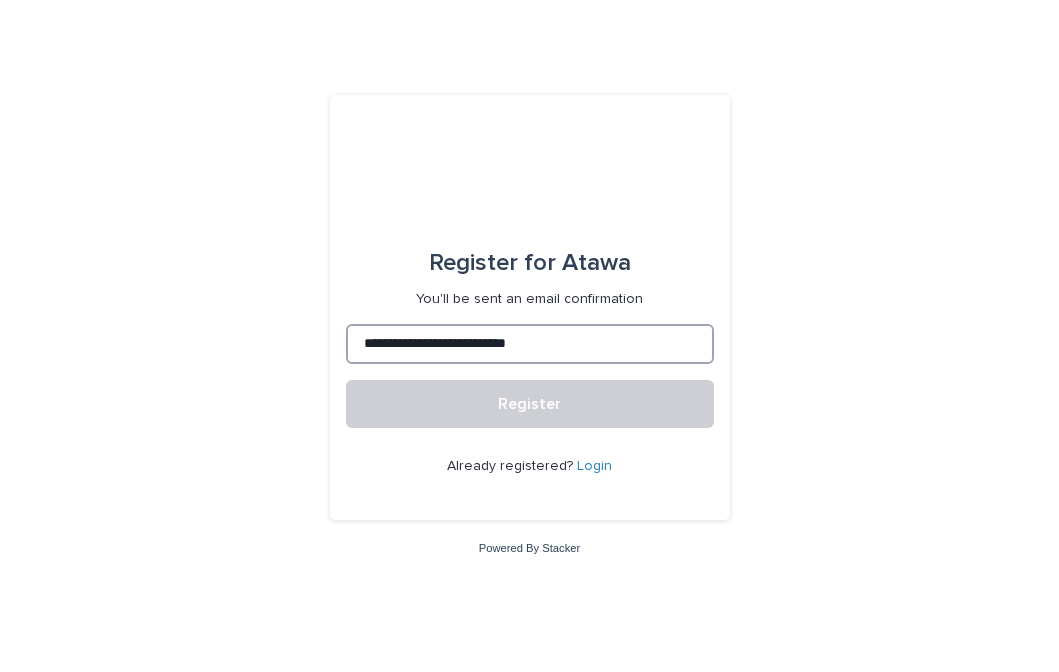 type on "**********" 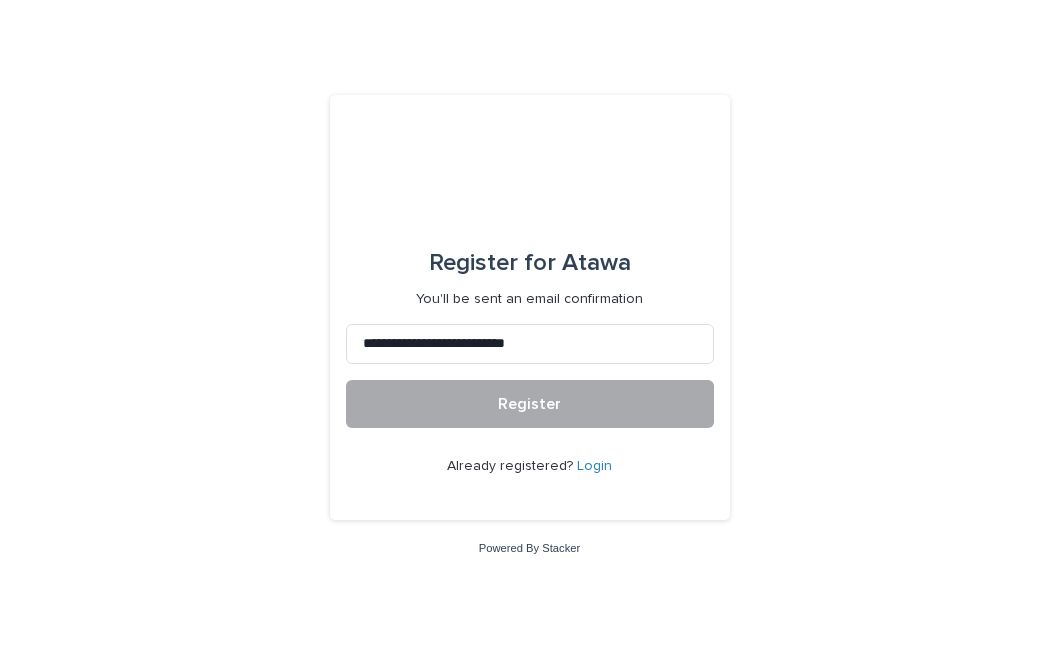 click on "Register" at bounding box center (530, 404) 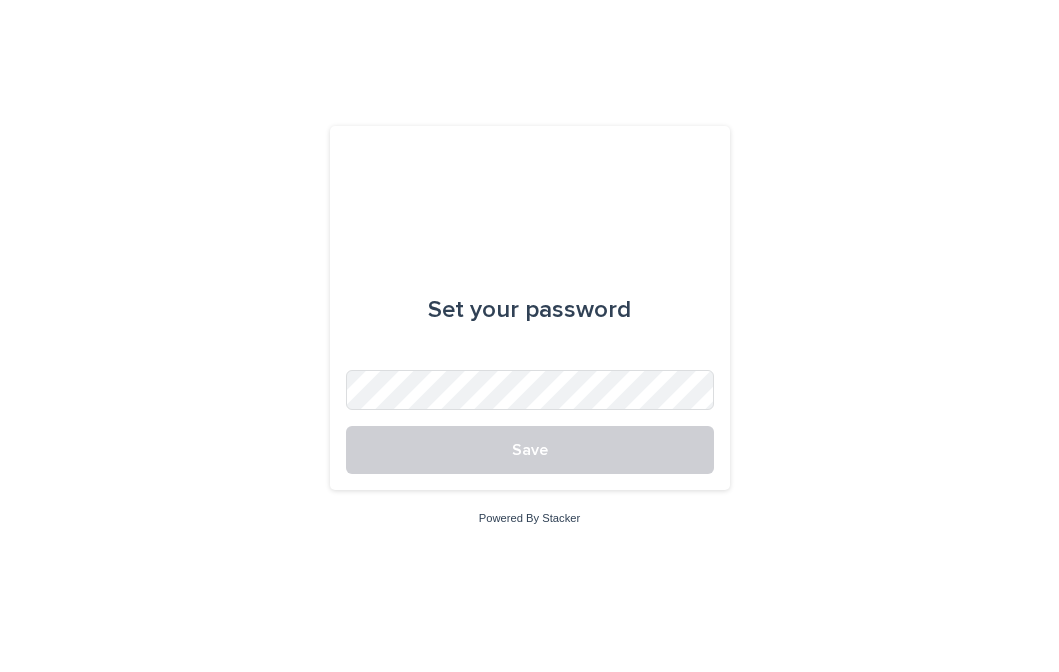 scroll, scrollTop: 0, scrollLeft: 0, axis: both 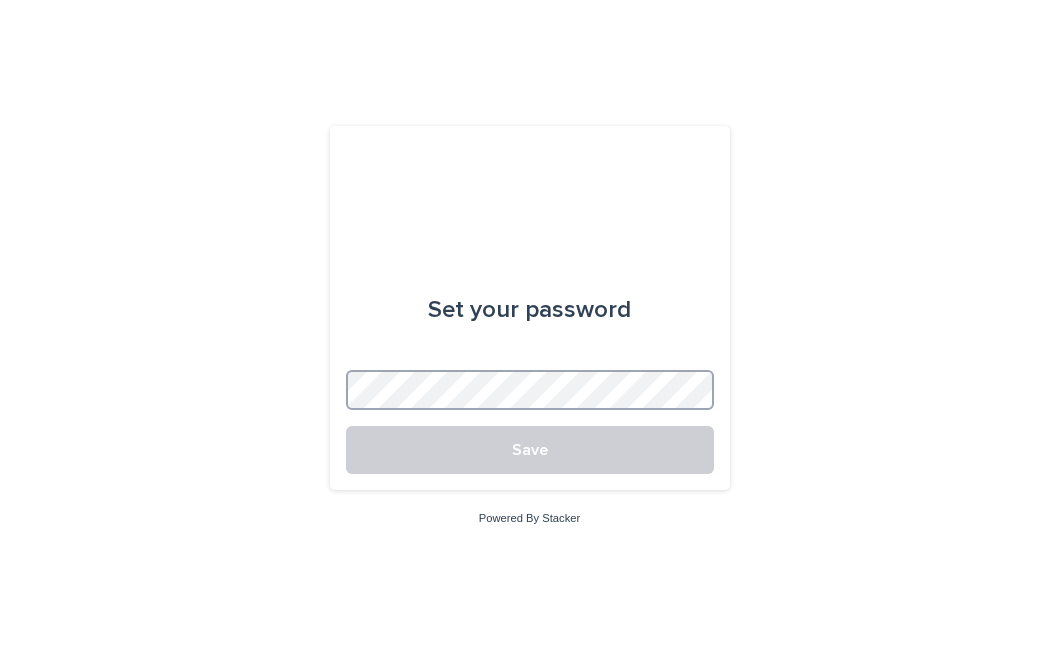click on "Save" at bounding box center (530, 450) 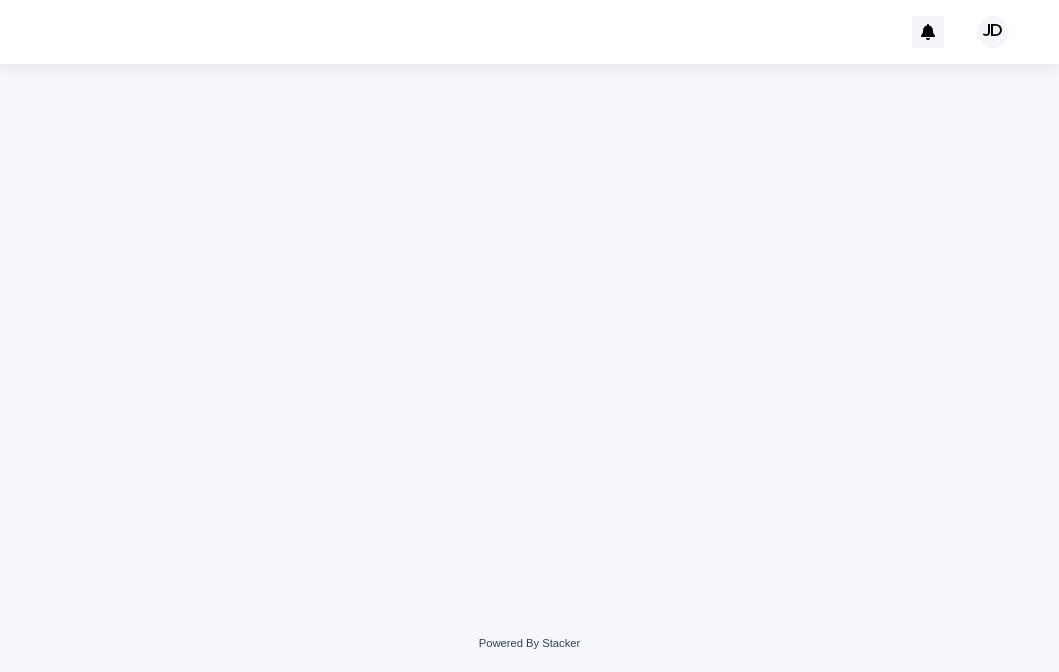 scroll, scrollTop: 0, scrollLeft: 0, axis: both 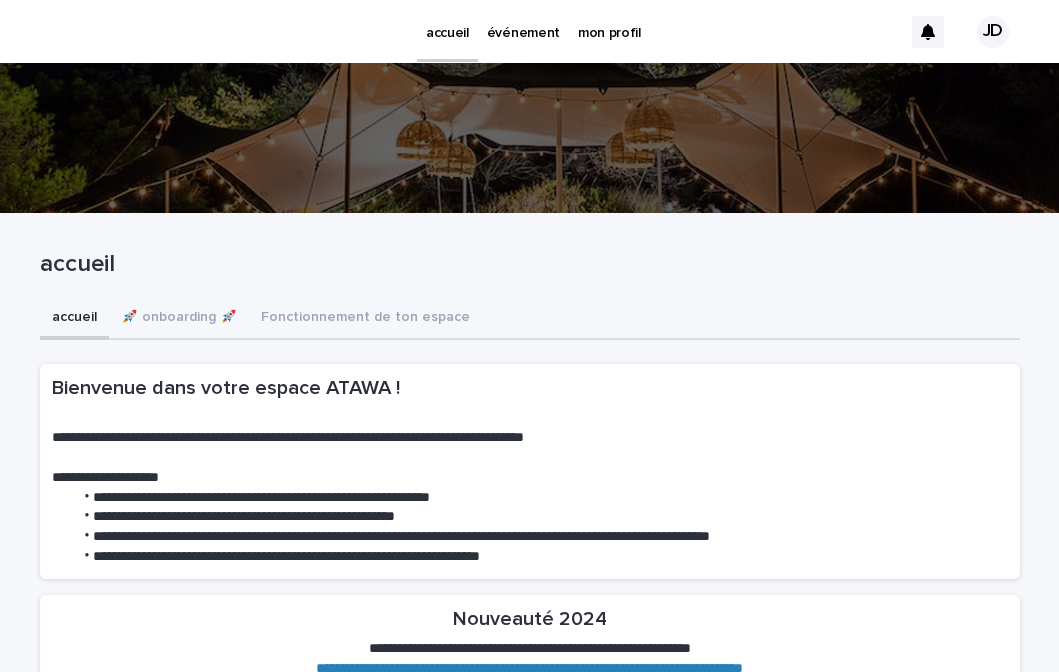 click on "événement" at bounding box center [523, 31] 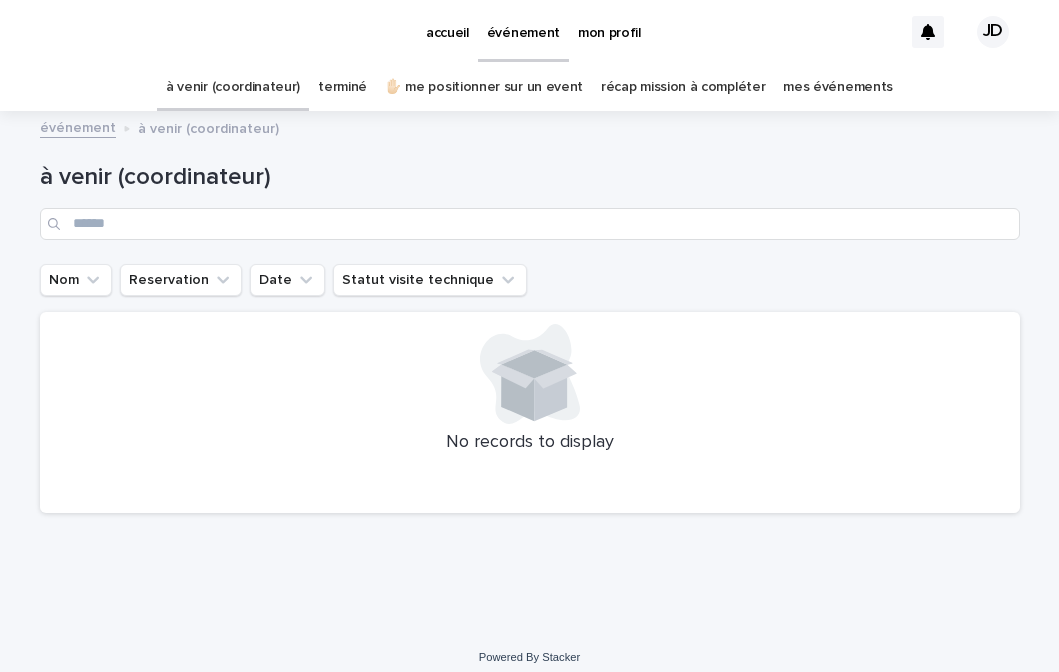 click on "à venir (coordinateur)" at bounding box center [530, 177] 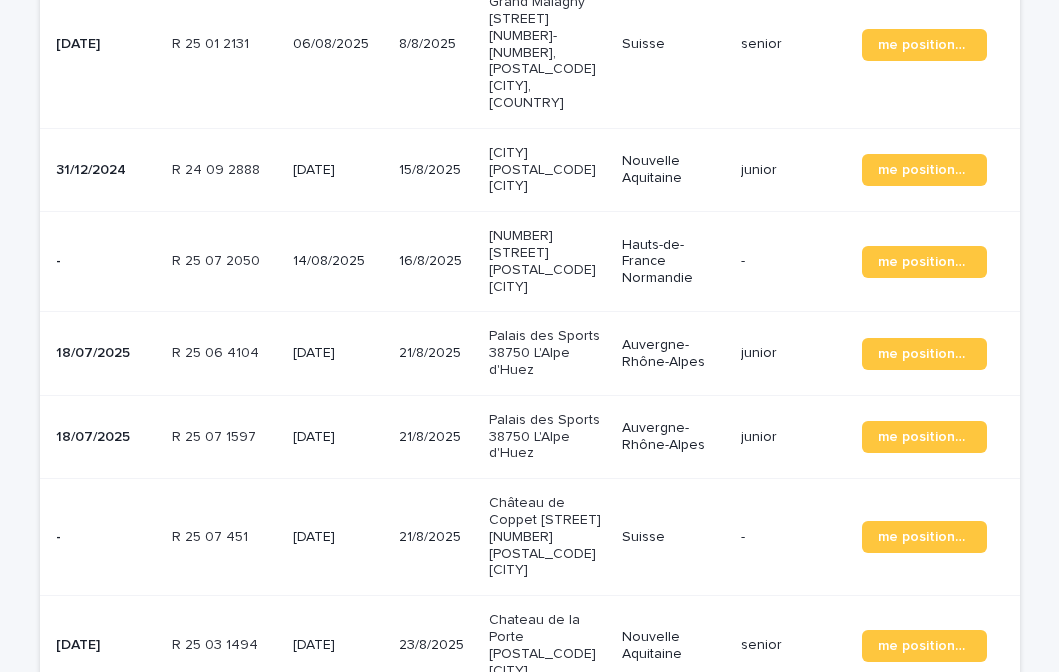 scroll, scrollTop: 1511, scrollLeft: 0, axis: vertical 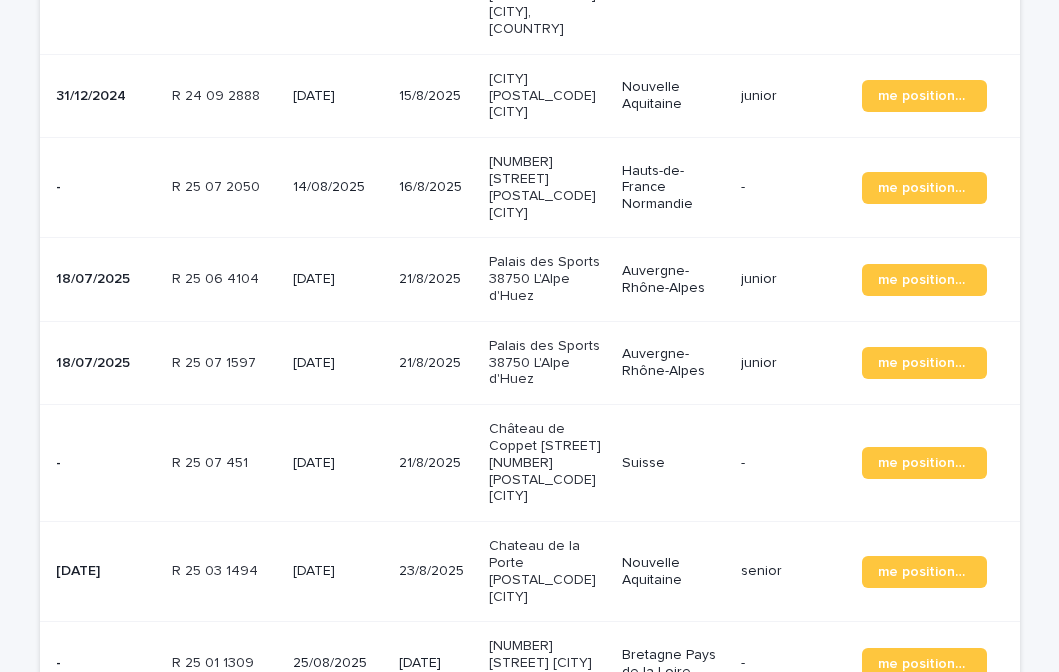 click on "27/8/2025" at bounding box center (436, 661) 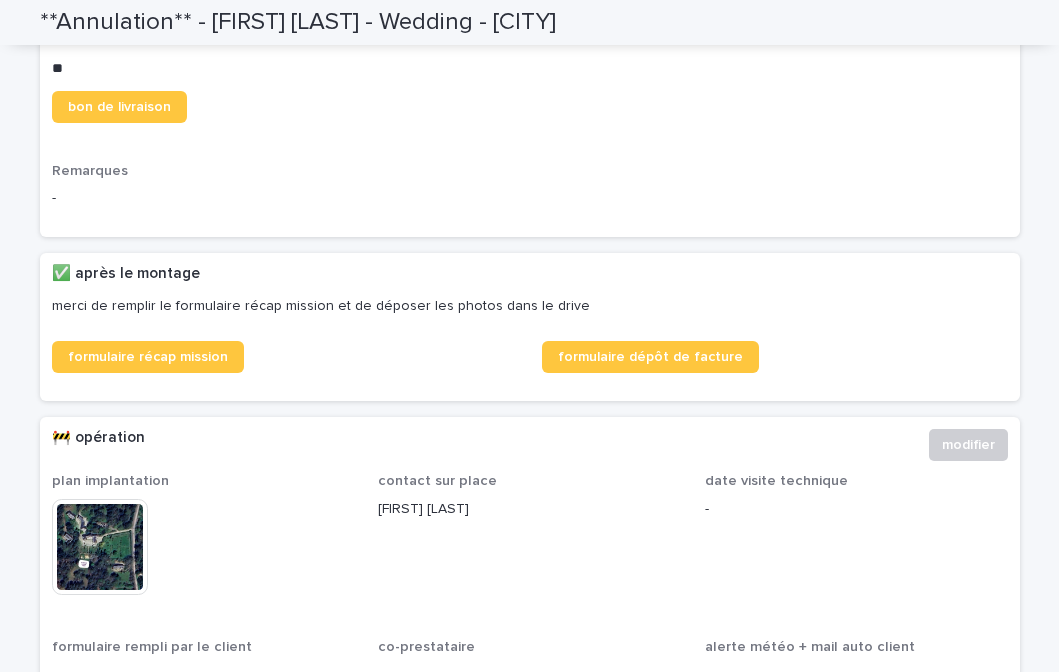 scroll, scrollTop: 0, scrollLeft: 0, axis: both 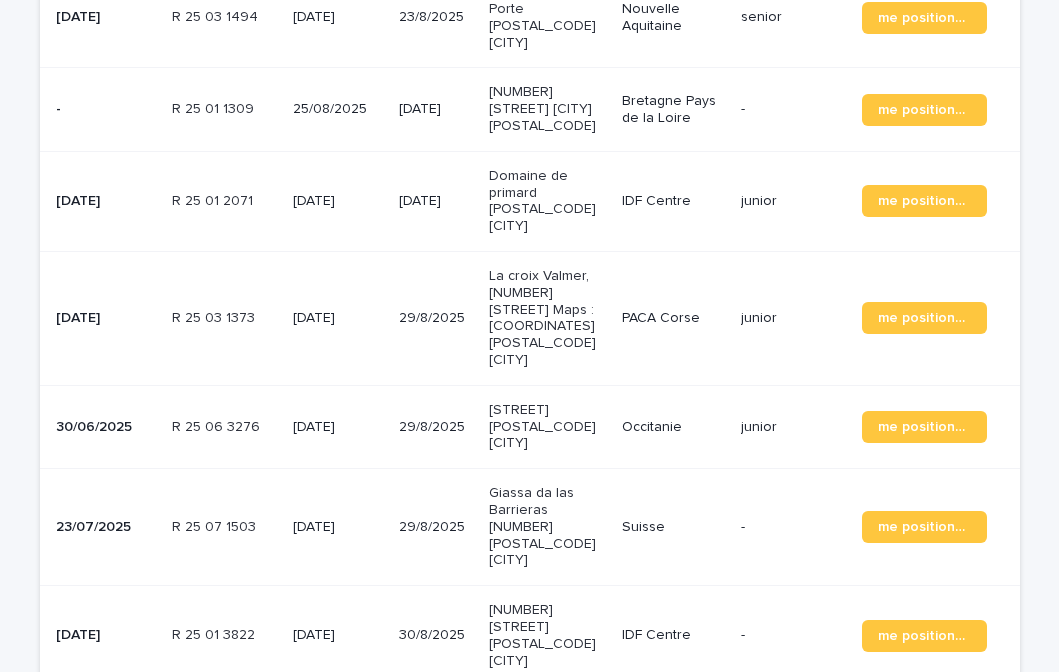click on "R 25 06 3276 R 25 06 3276" at bounding box center [224, 426] 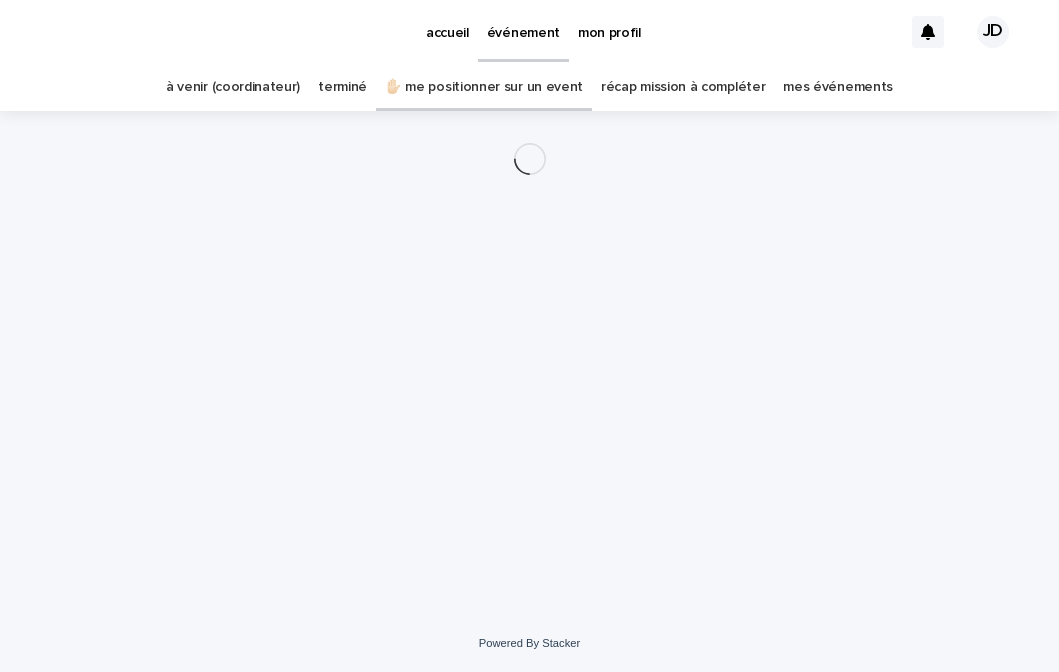 scroll, scrollTop: 0, scrollLeft: 0, axis: both 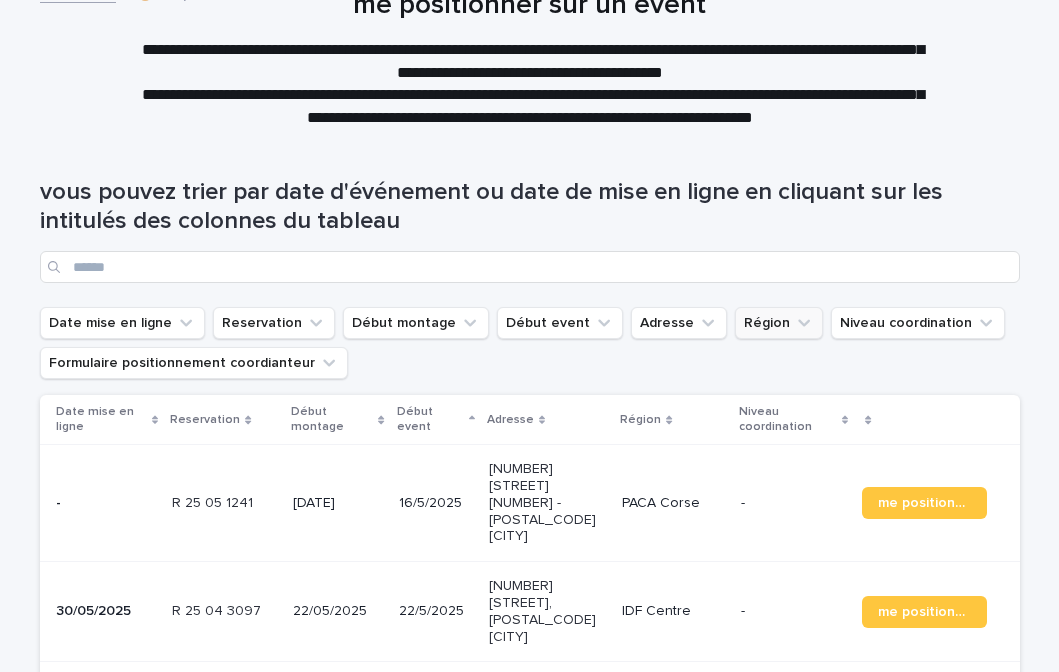 click on "Région" at bounding box center (779, 323) 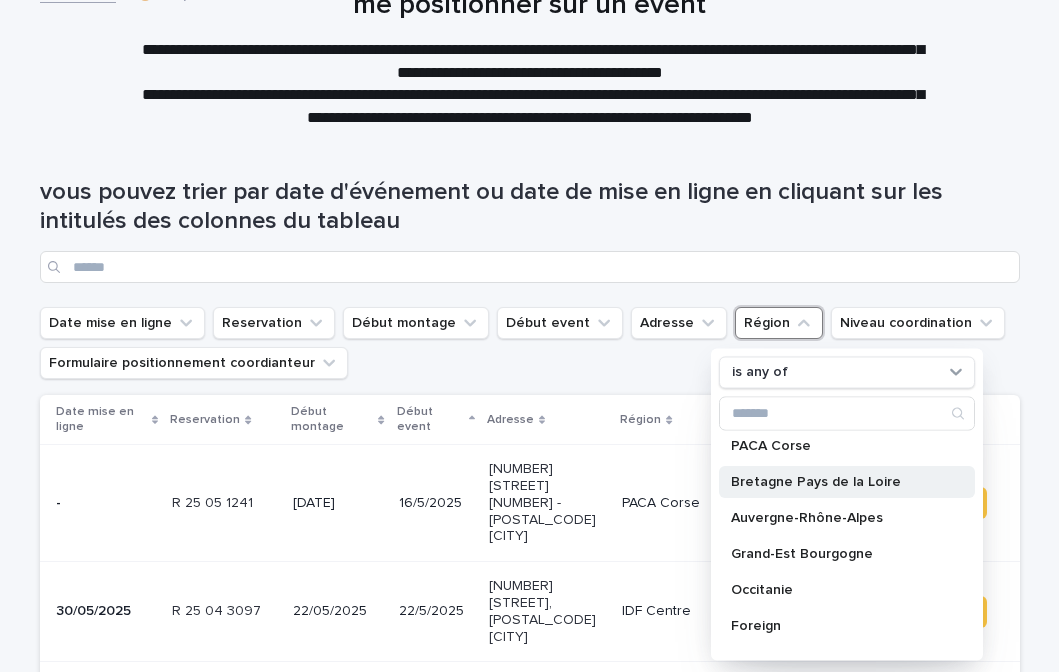 scroll, scrollTop: 176, scrollLeft: 0, axis: vertical 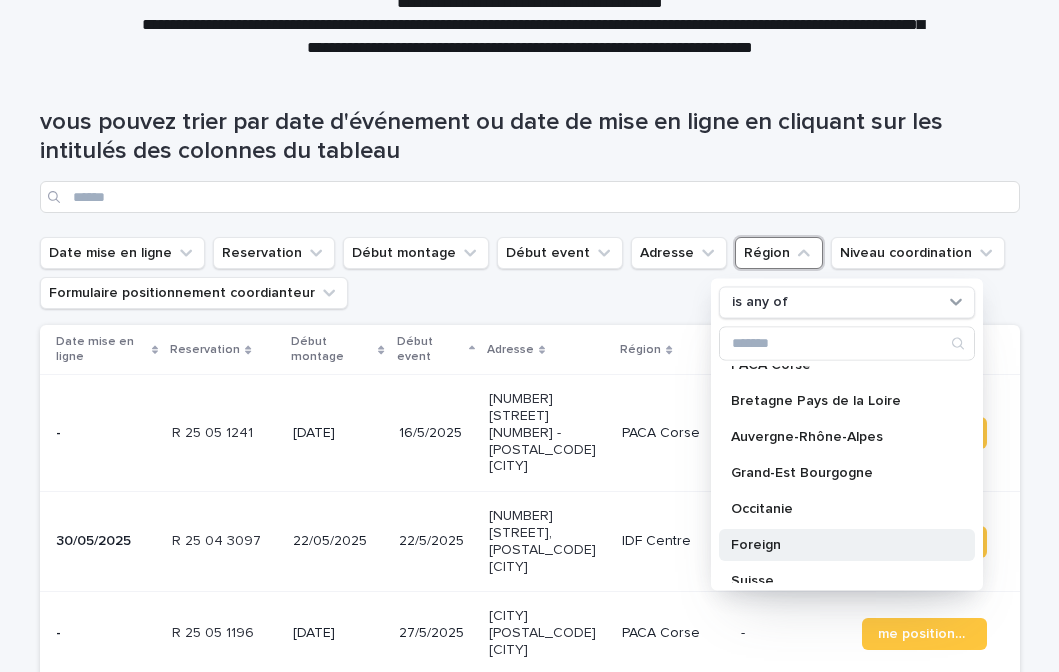click on "Foreign" at bounding box center (837, 544) 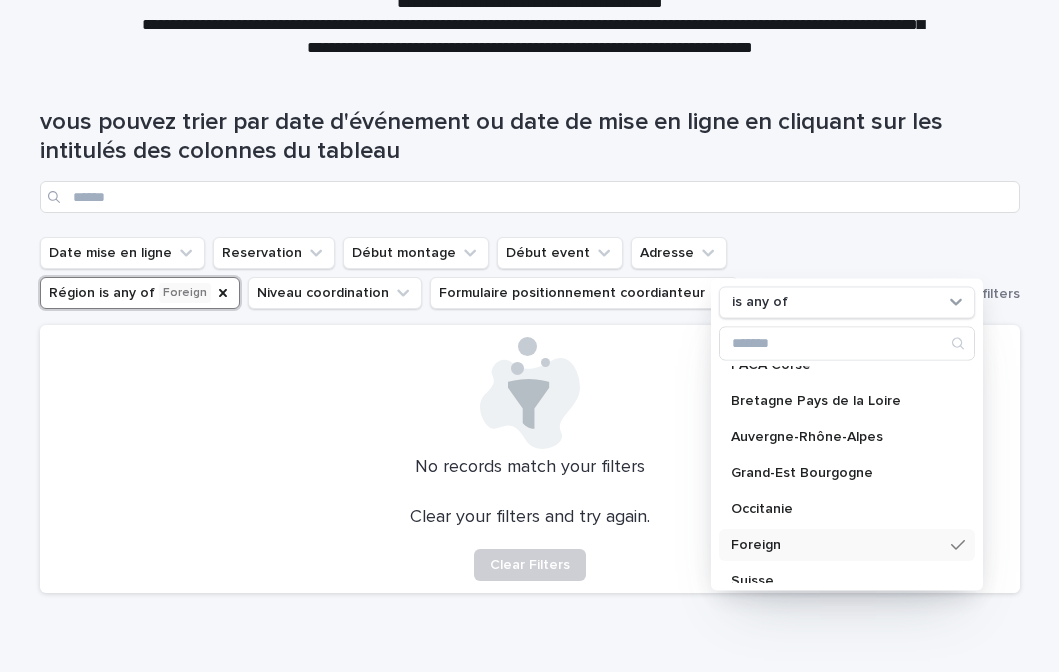 click on "Foreign" at bounding box center [837, 544] 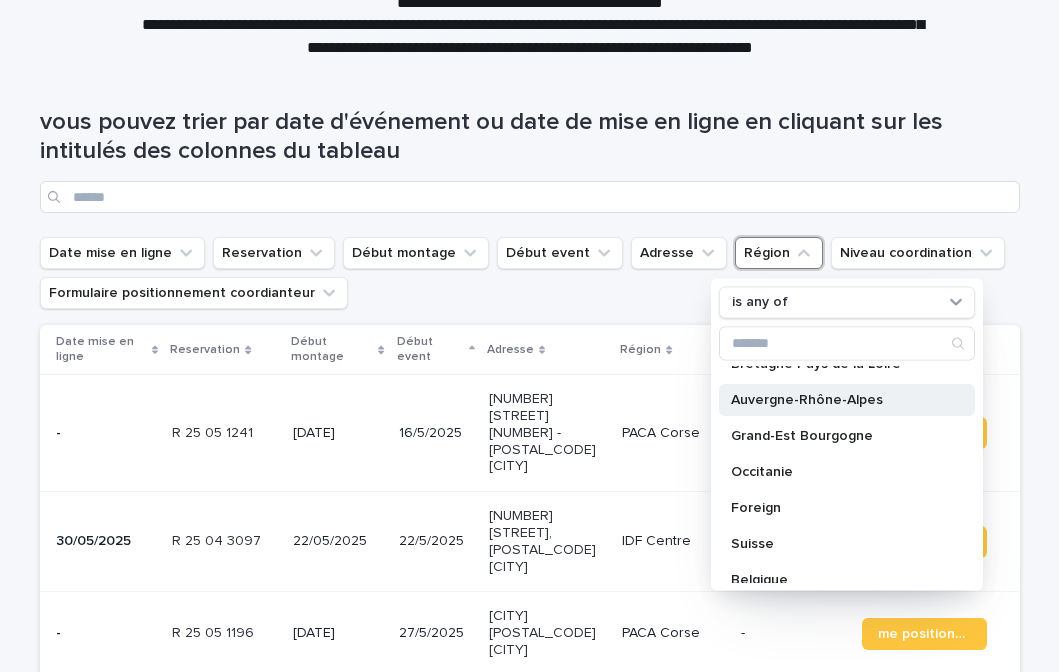 scroll, scrollTop: 176, scrollLeft: 0, axis: vertical 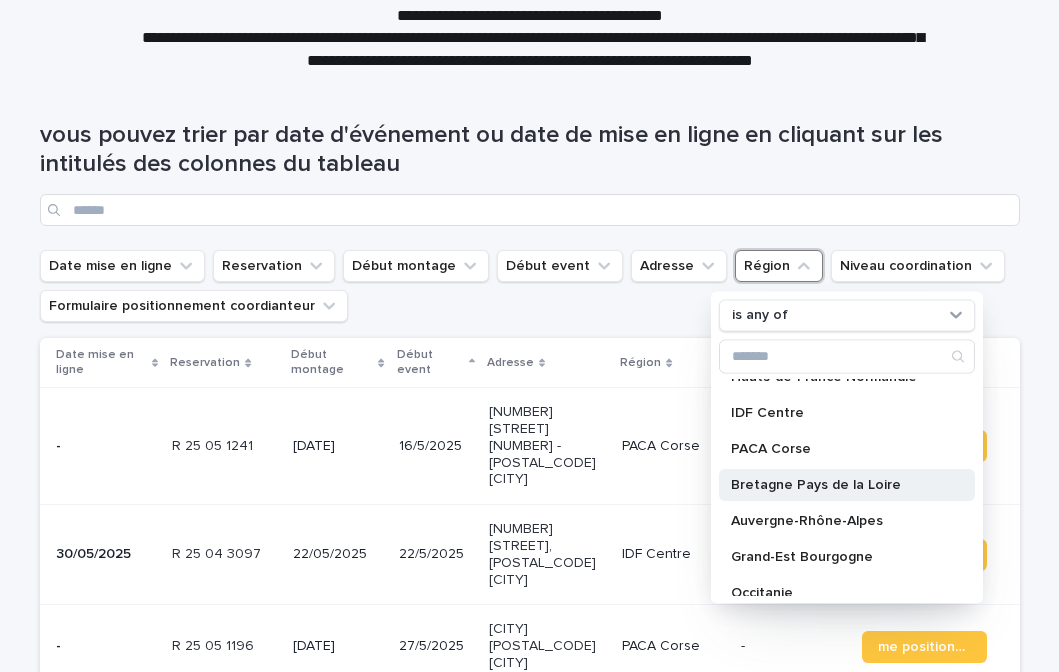 click on "Bretagne Pays de la Loire" at bounding box center [837, 484] 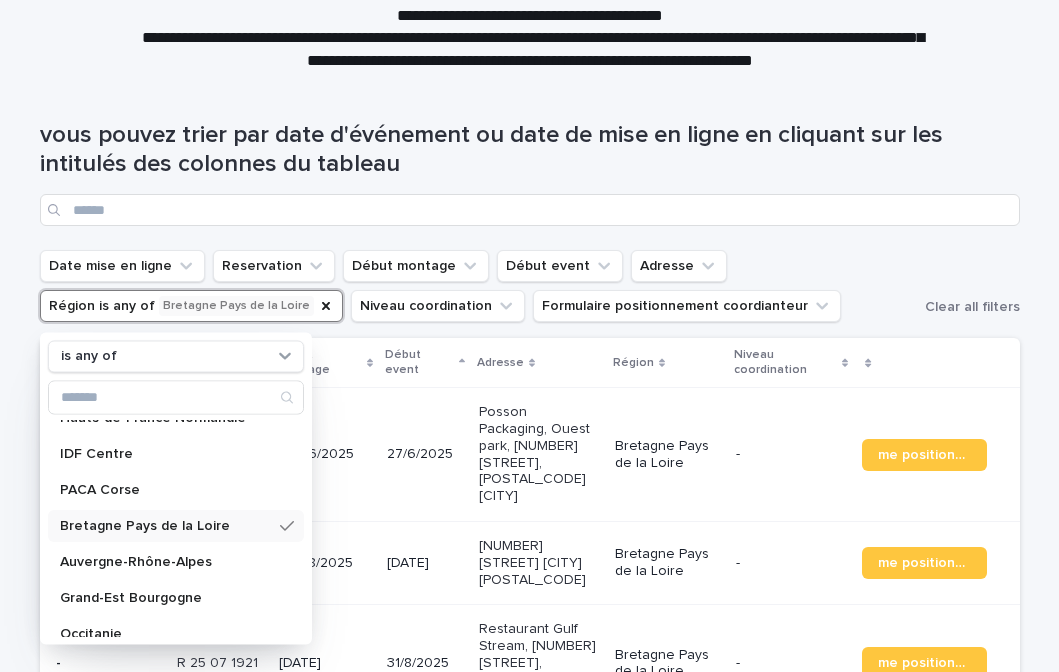 click on "vous pouvez trier par date d'événement ou date de mise en ligne en cliquant sur les intitulés des colonnes du tableau" at bounding box center (530, 166) 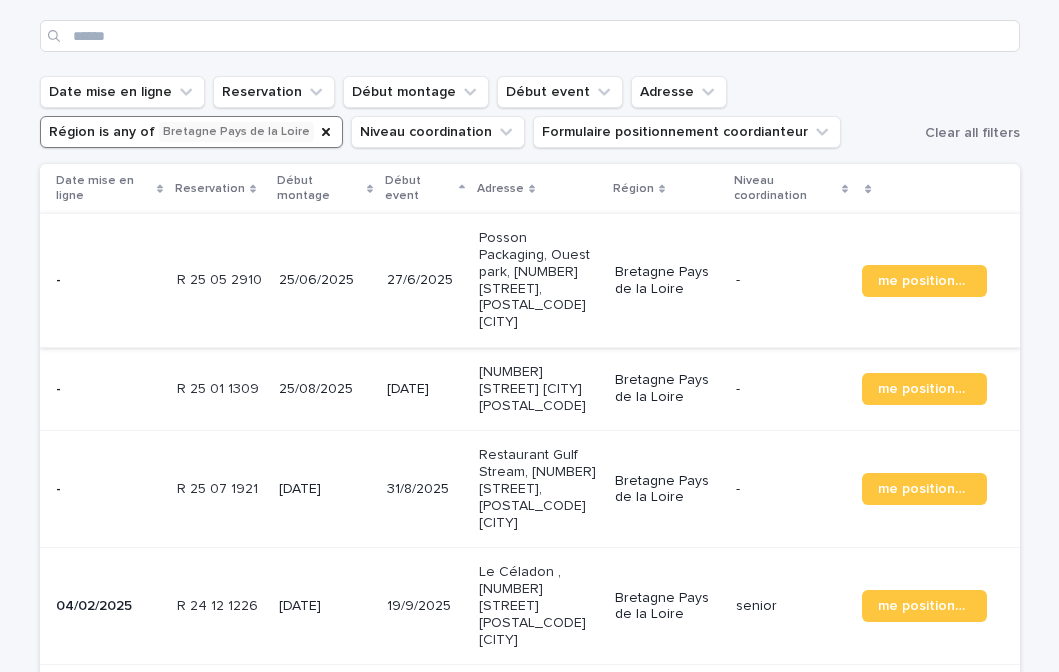 scroll, scrollTop: 359, scrollLeft: 0, axis: vertical 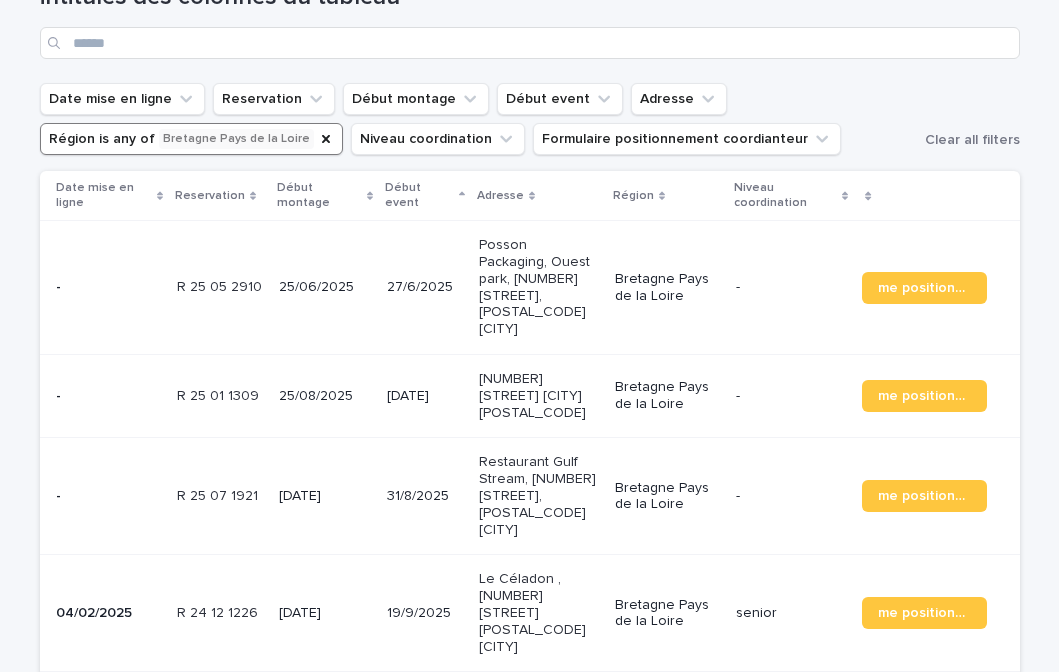 click on "vous pouvez trier par date d'événement ou date de mise en ligne en cliquant sur les intitulés des colonnes du tableau" at bounding box center (530, -1) 